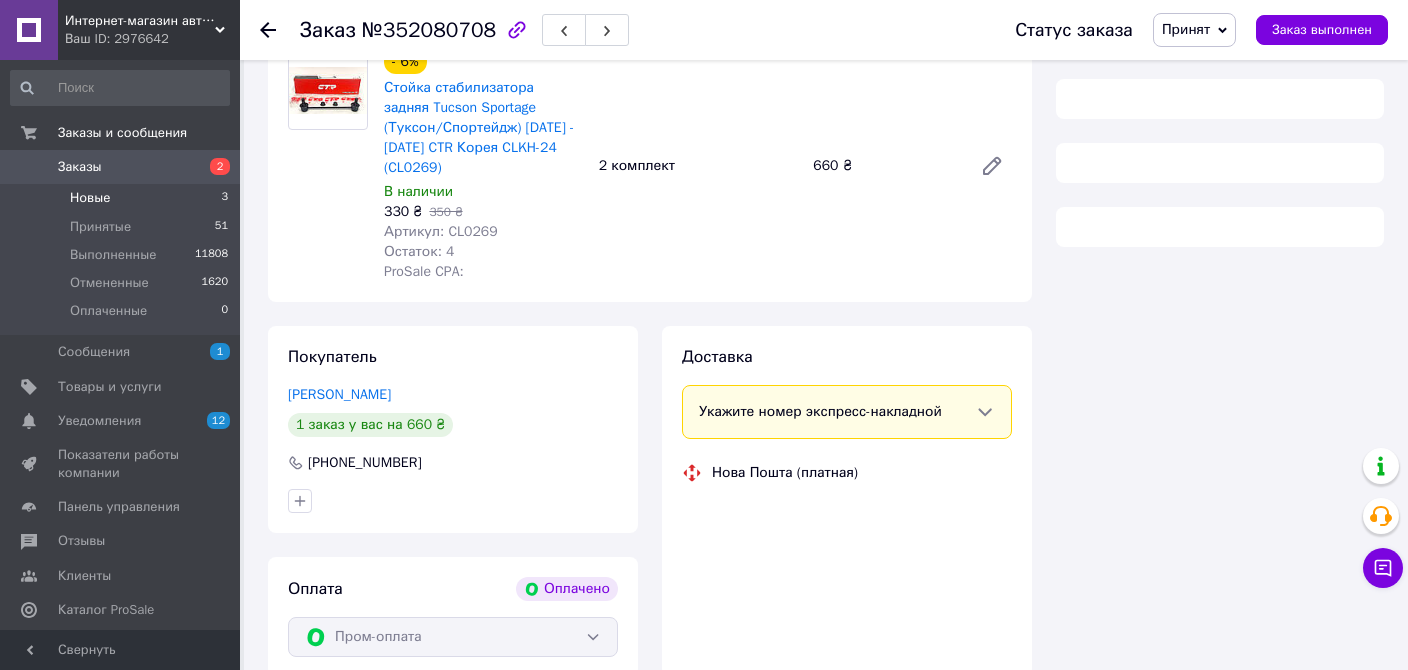 scroll, scrollTop: 316, scrollLeft: 0, axis: vertical 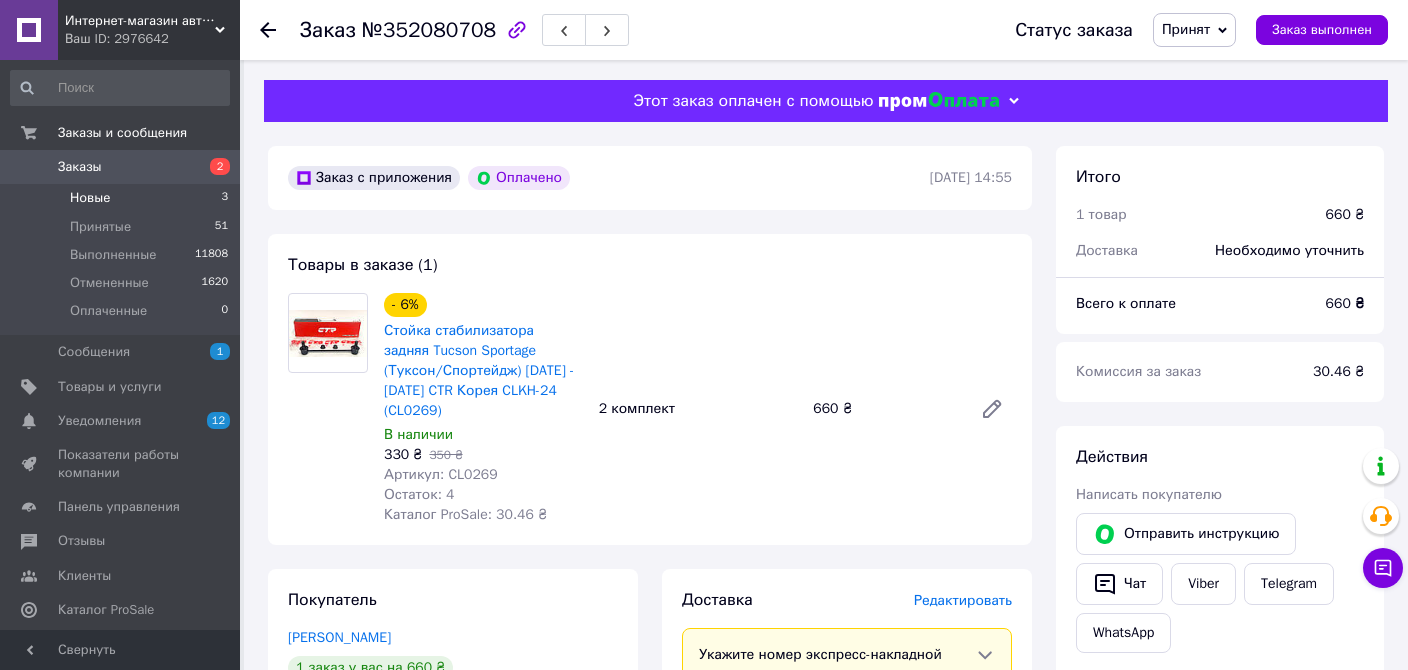 click on "Новые" at bounding box center (90, 198) 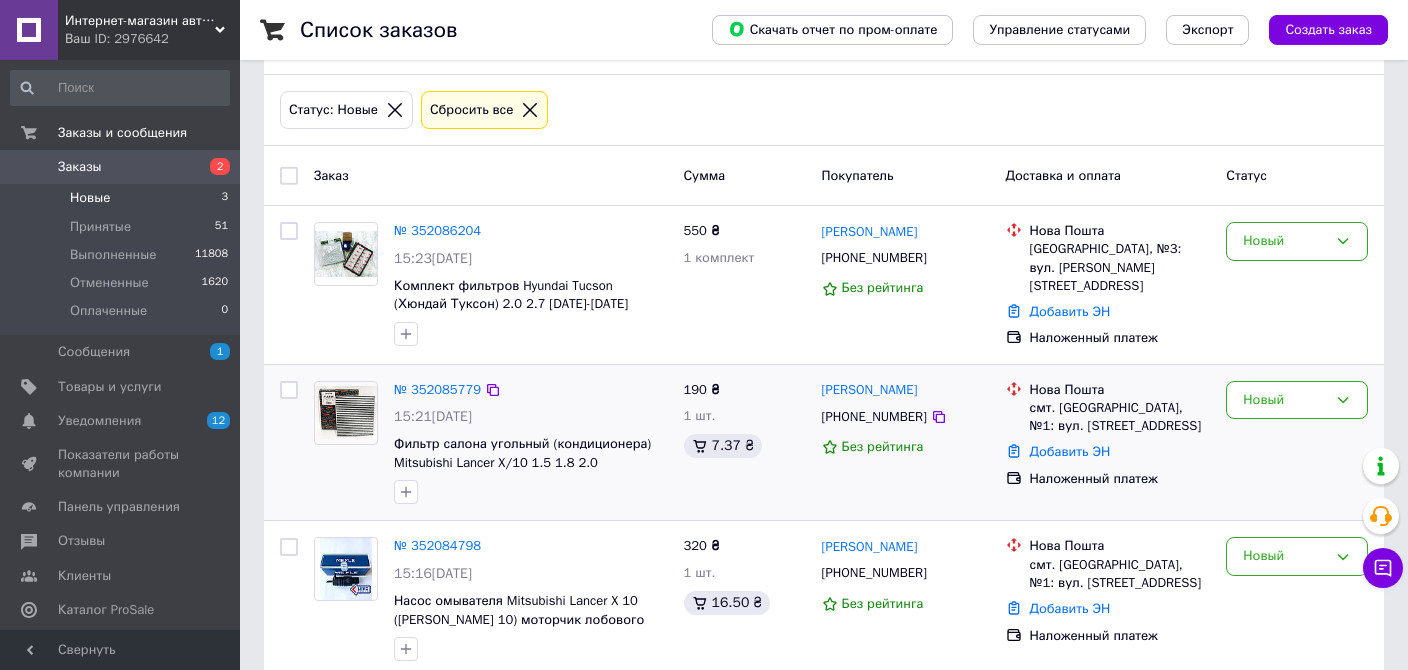 scroll, scrollTop: 107, scrollLeft: 0, axis: vertical 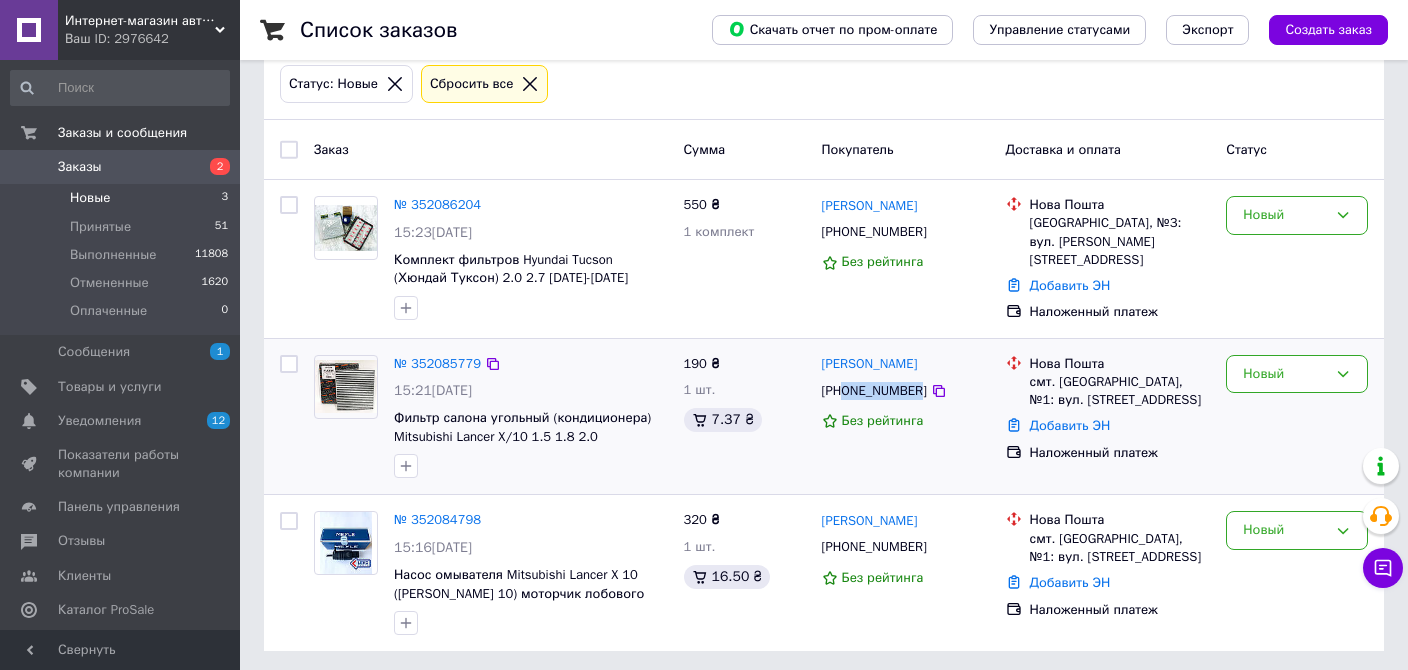 drag, startPoint x: 849, startPoint y: 389, endPoint x: 914, endPoint y: 392, distance: 65.06919 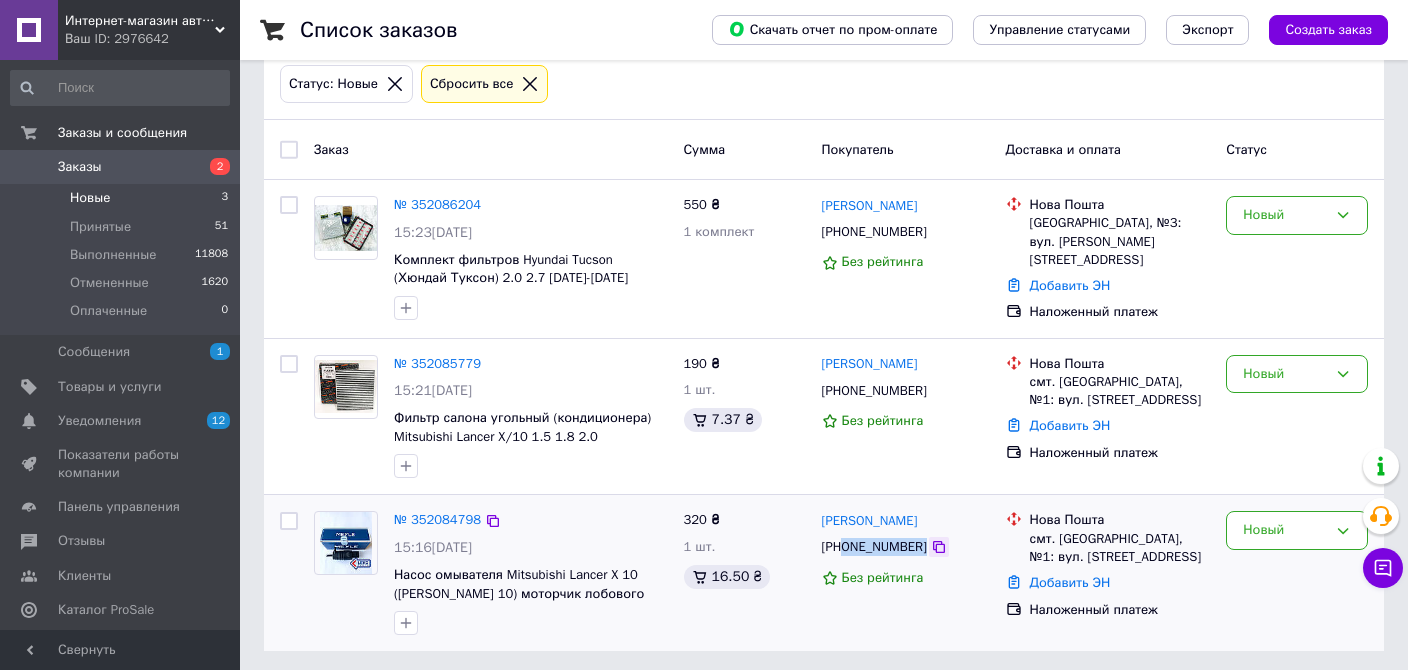 drag, startPoint x: 845, startPoint y: 548, endPoint x: 929, endPoint y: 546, distance: 84.0238 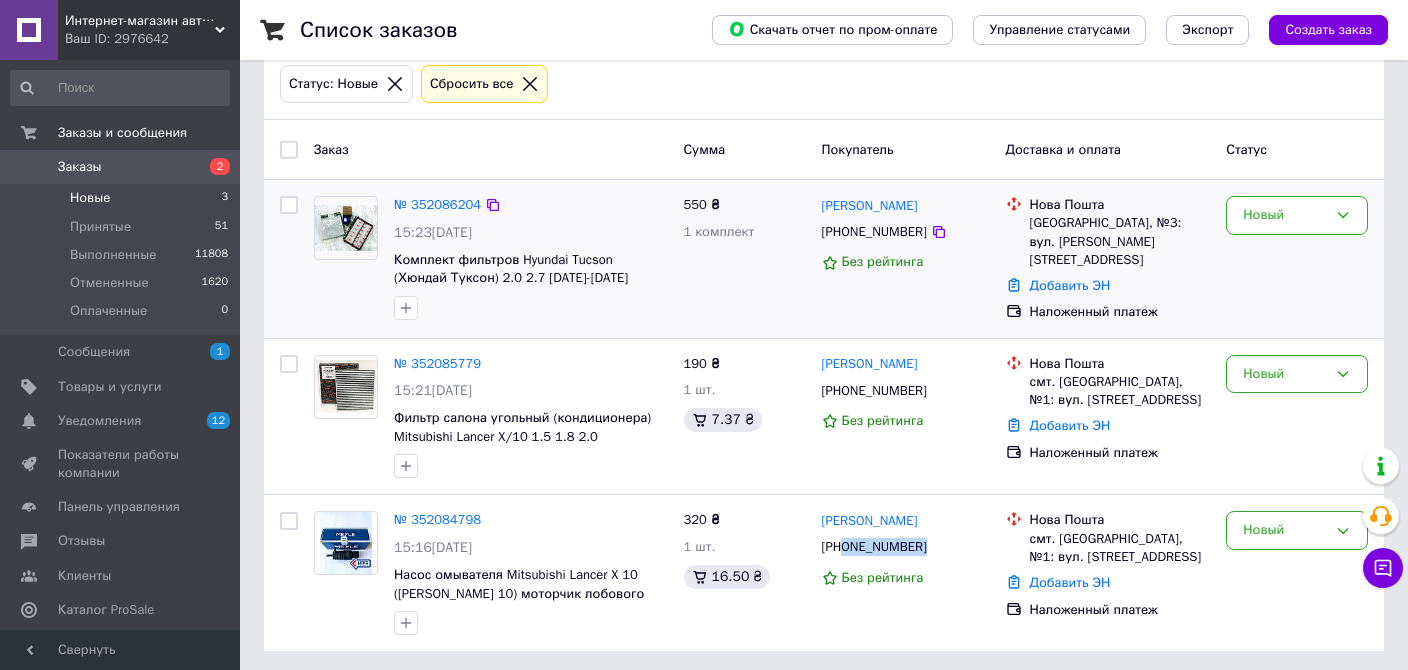 copy on "0970105666" 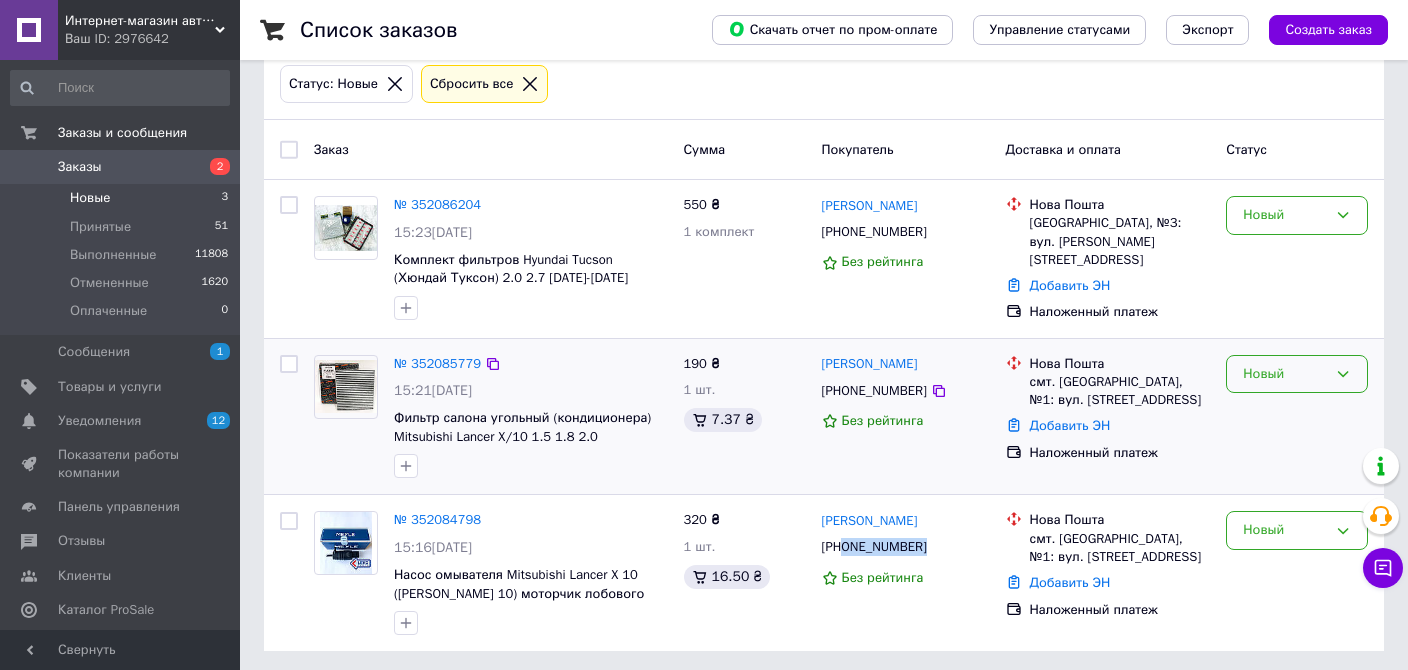 click on "Новый" at bounding box center (1285, 374) 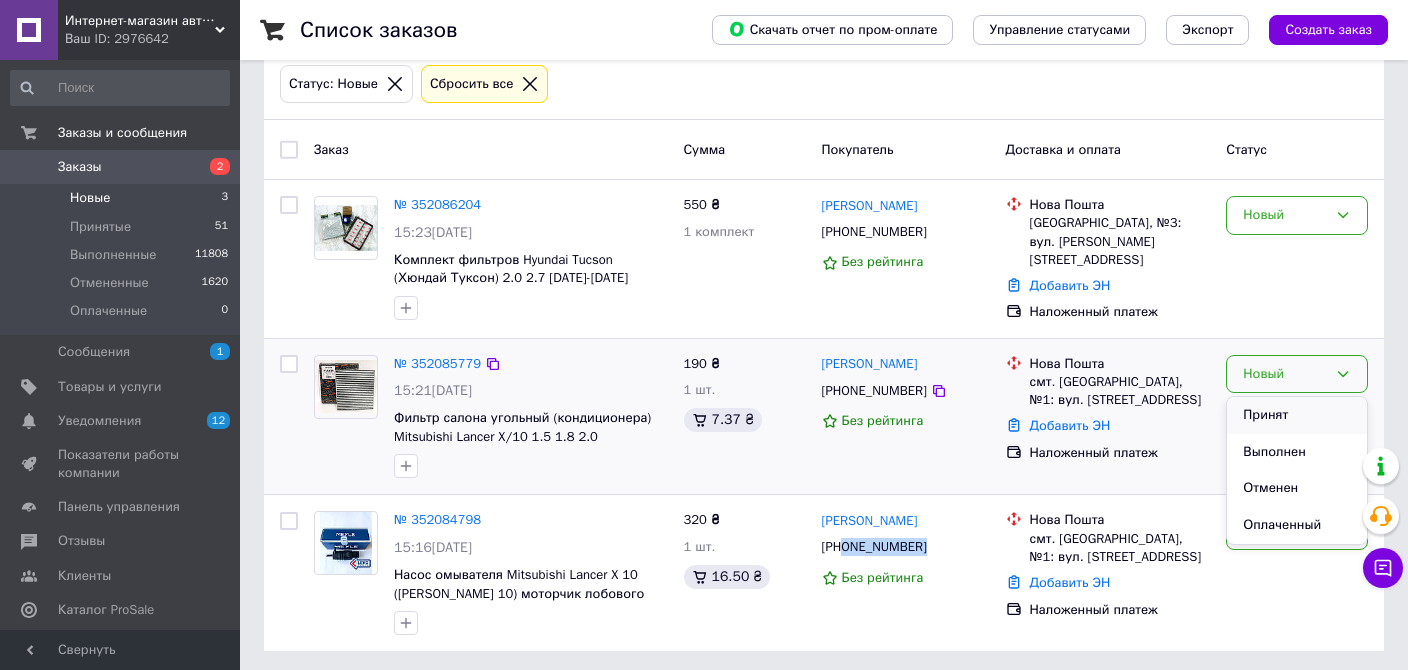 click on "Принят" at bounding box center (1297, 415) 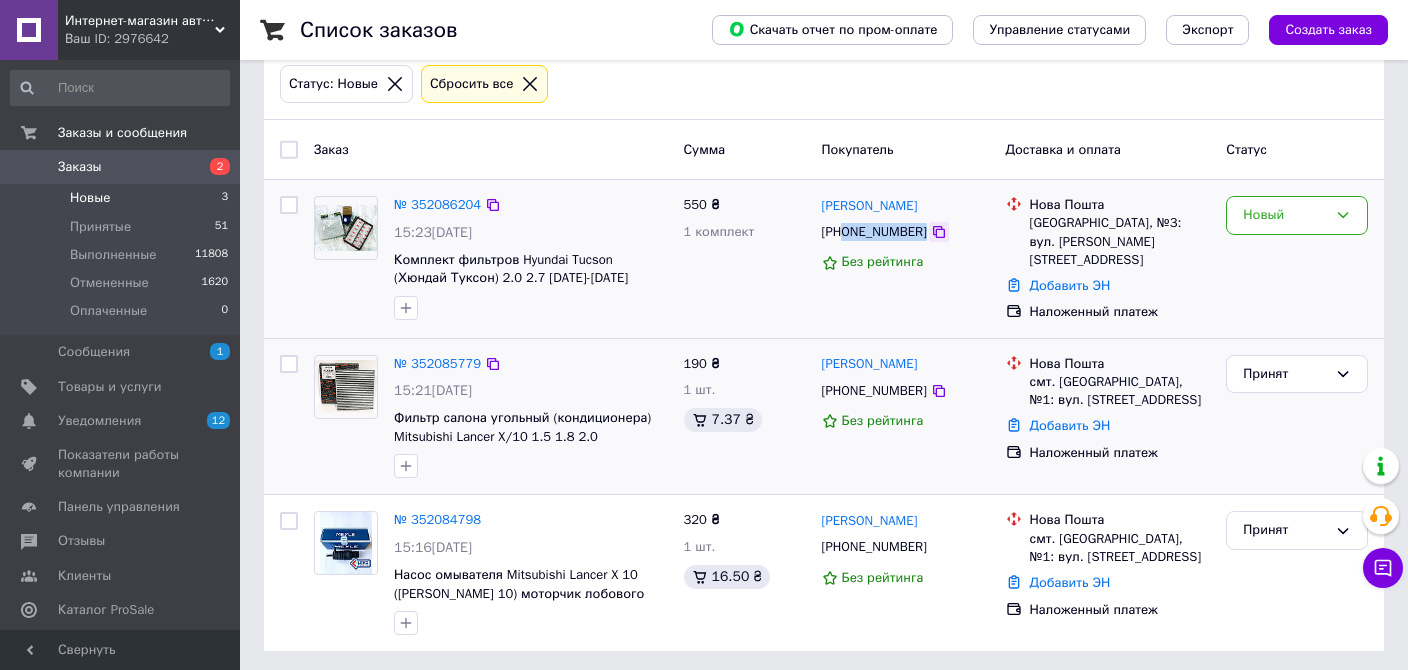 drag, startPoint x: 846, startPoint y: 230, endPoint x: 917, endPoint y: 235, distance: 71.17584 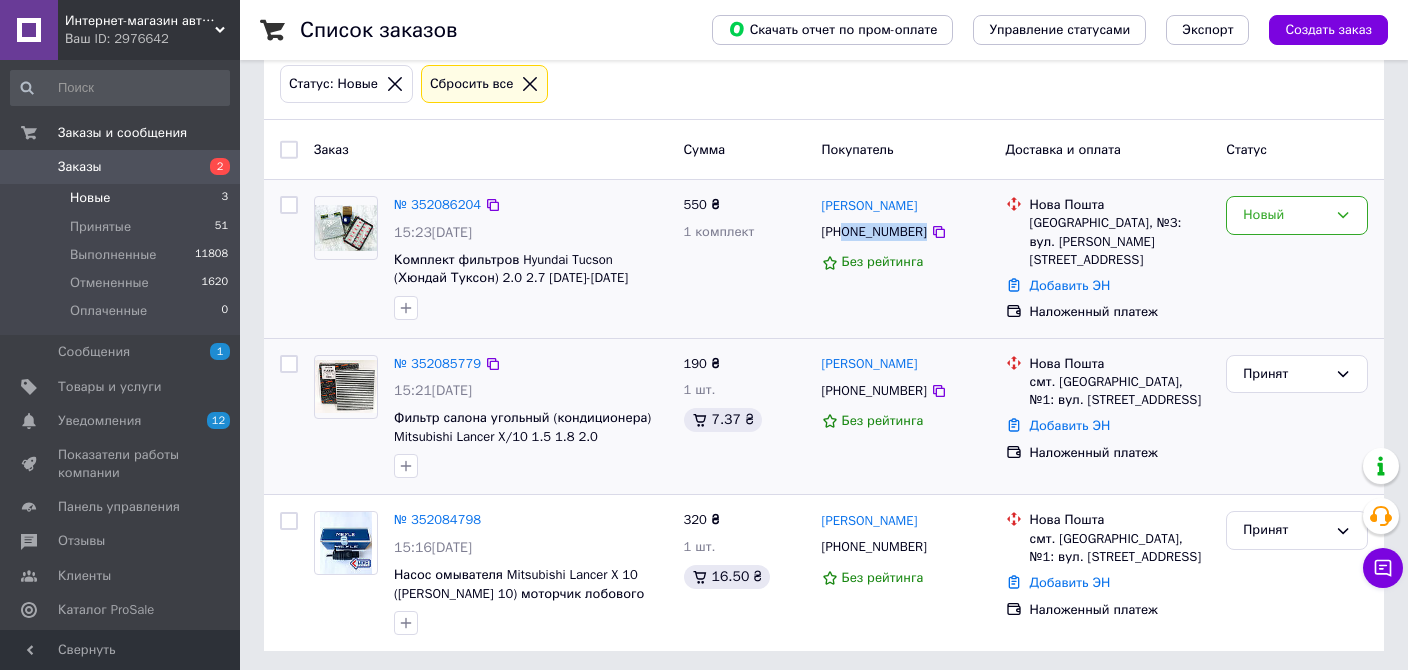 copy on "0500531379" 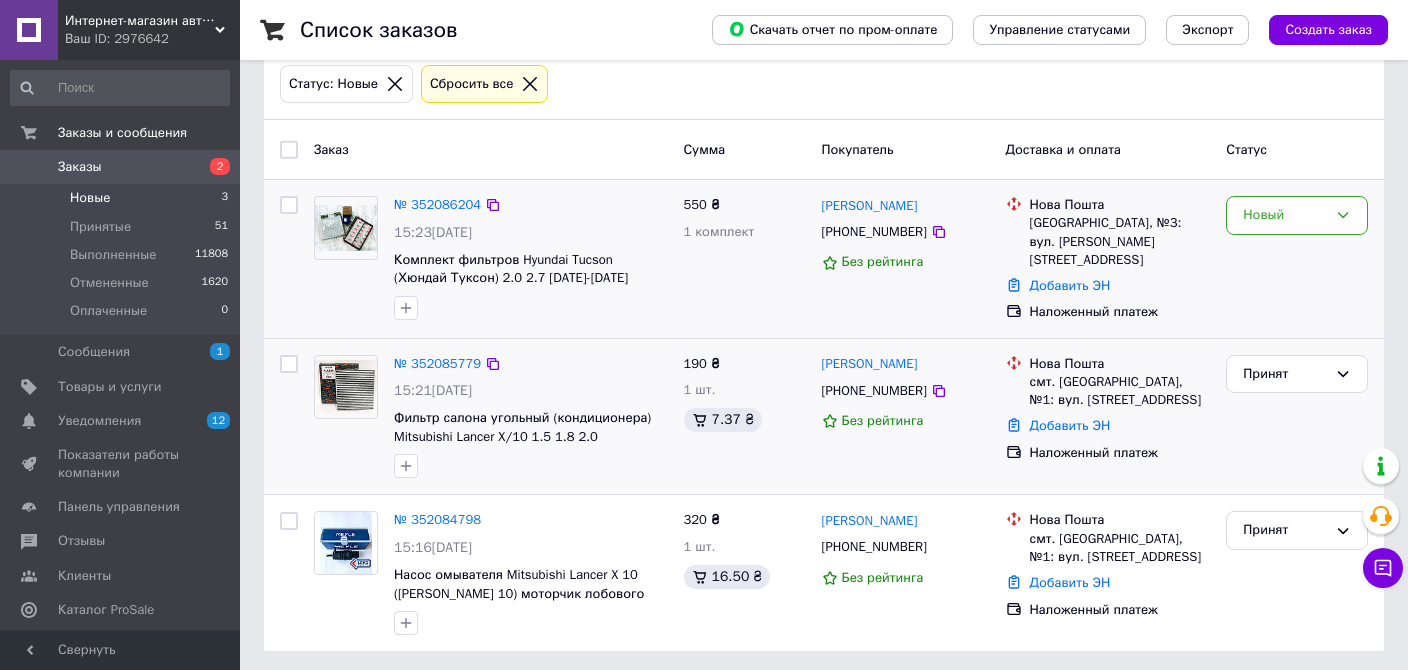 click on "[PERSON_NAME] [PHONE_NUMBER] Без рейтинга" at bounding box center (906, 259) 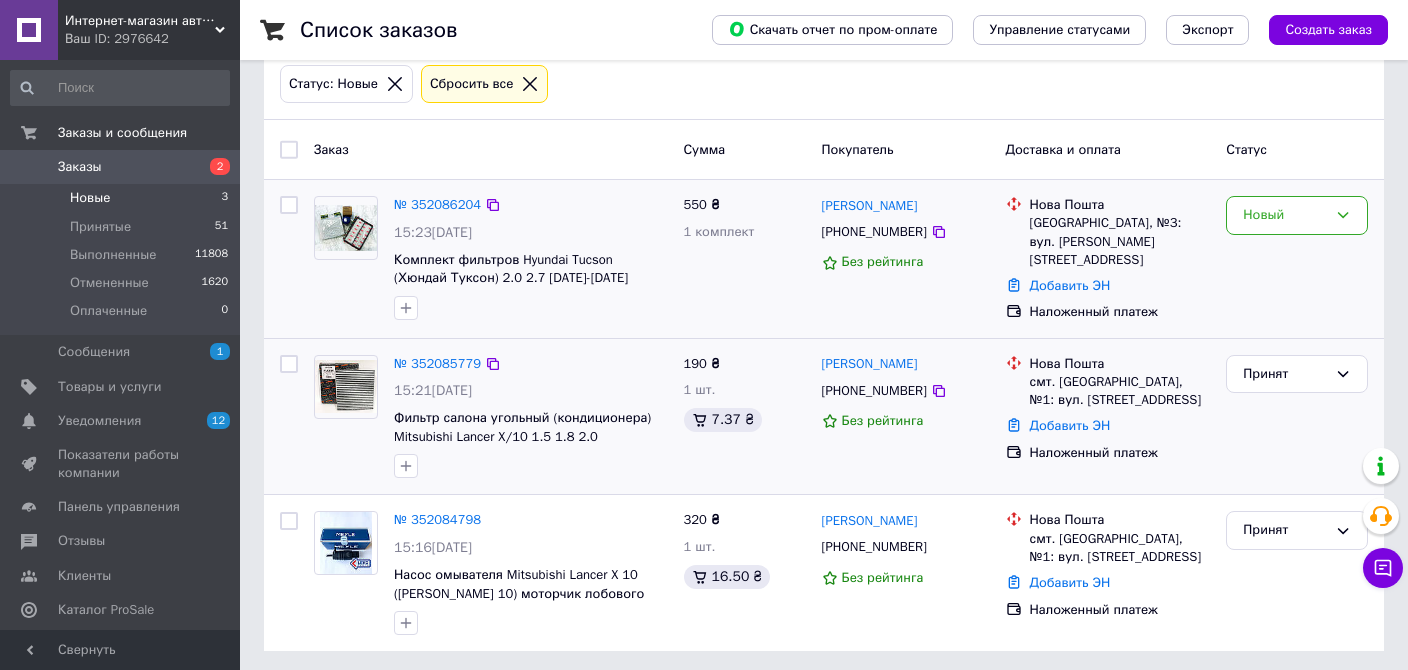 click on "Новый" at bounding box center [1297, 259] 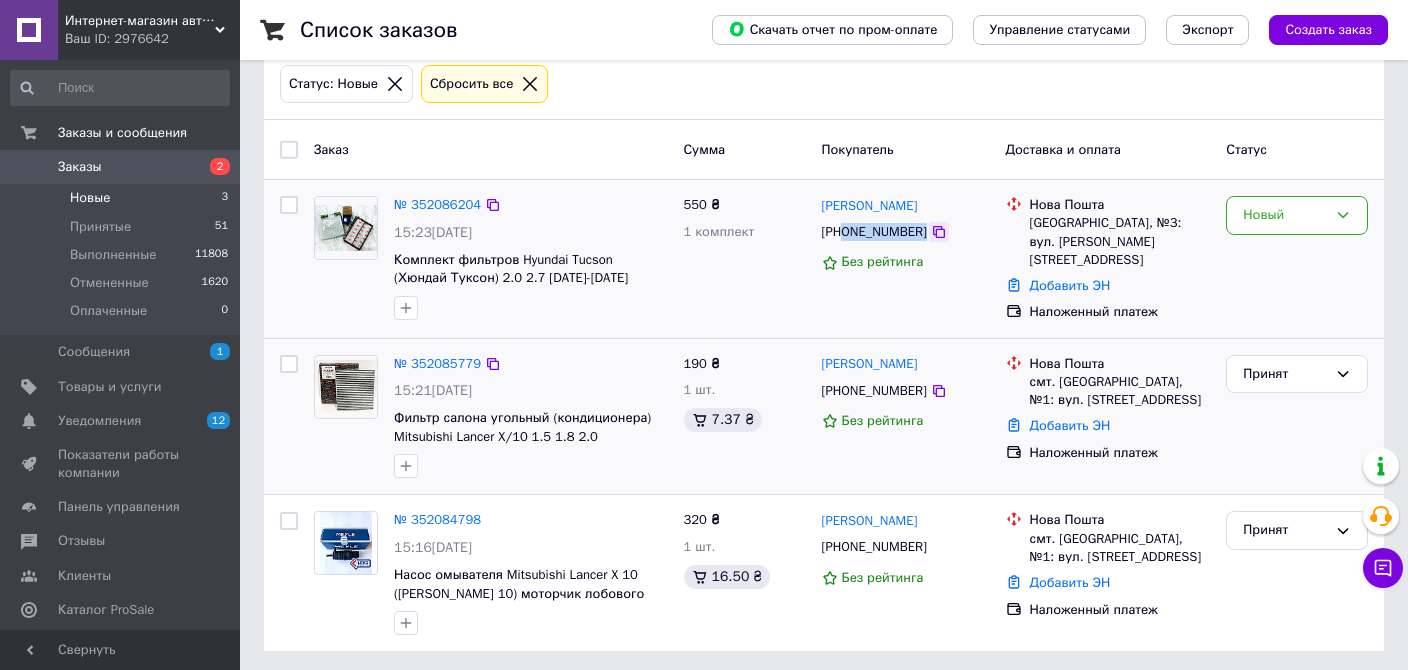 drag, startPoint x: 848, startPoint y: 230, endPoint x: 921, endPoint y: 238, distance: 73.43705 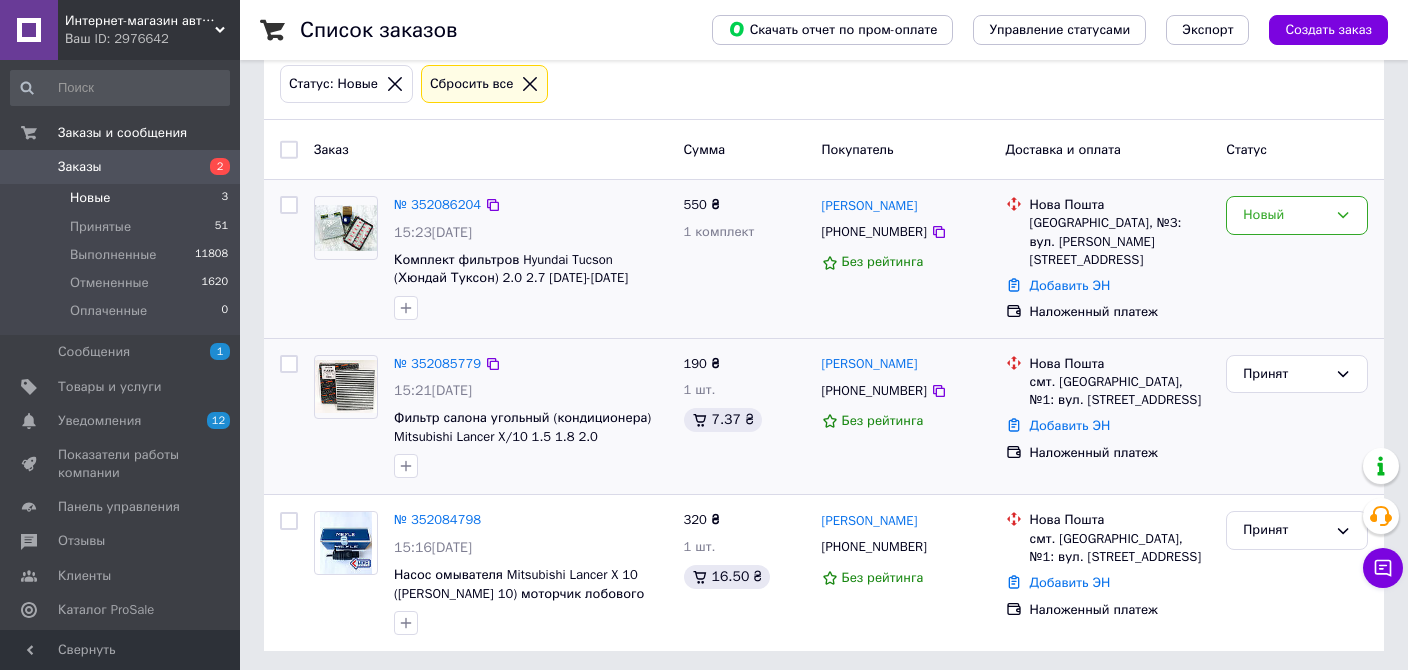 click on "[PHONE_NUMBER]" at bounding box center [874, 232] 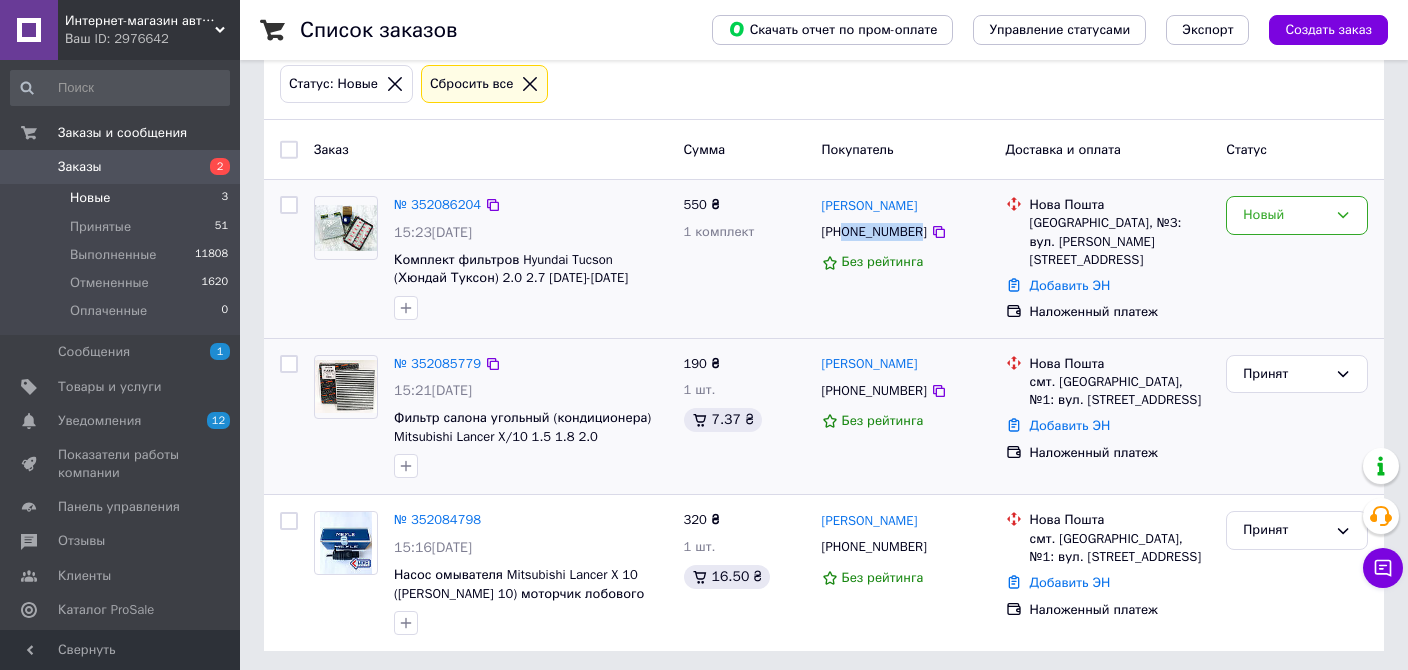 drag, startPoint x: 845, startPoint y: 231, endPoint x: 915, endPoint y: 232, distance: 70.00714 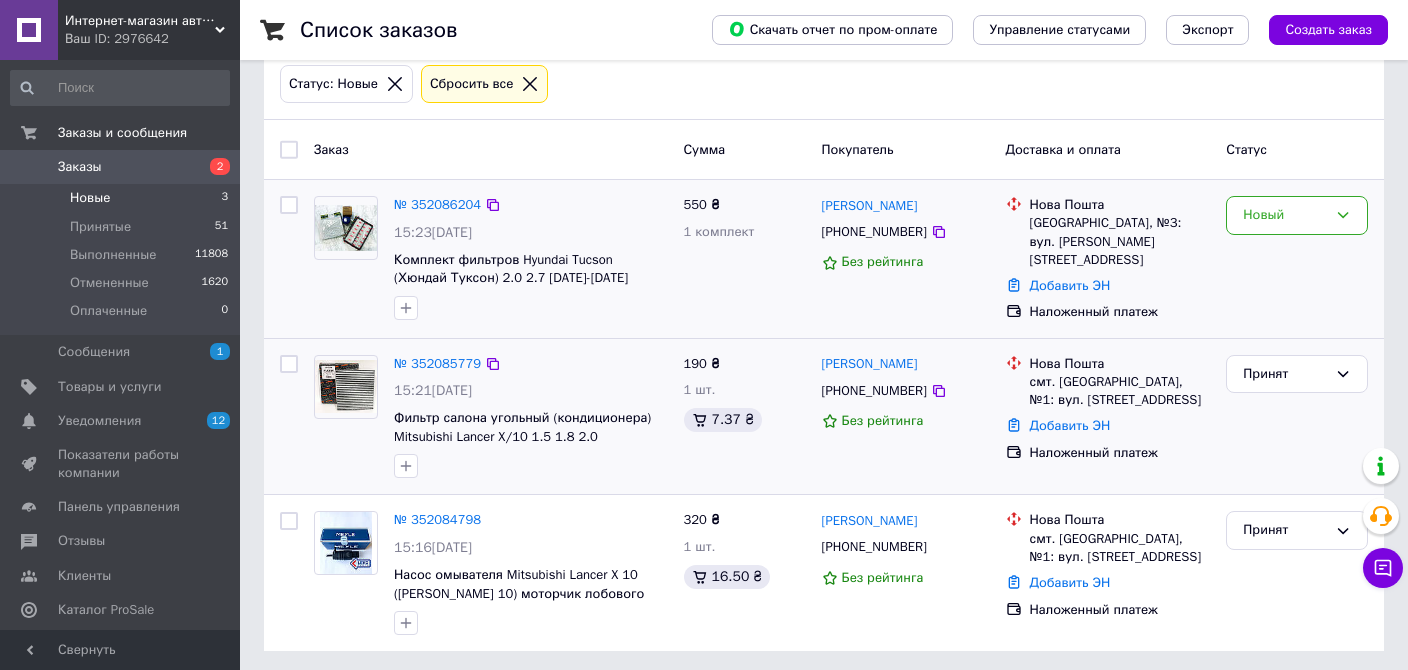 click on "[GEOGRAPHIC_DATA], №3: вул. [PERSON_NAME], 29 Добавить ЭН Наложенный платеж" at bounding box center [1108, 259] 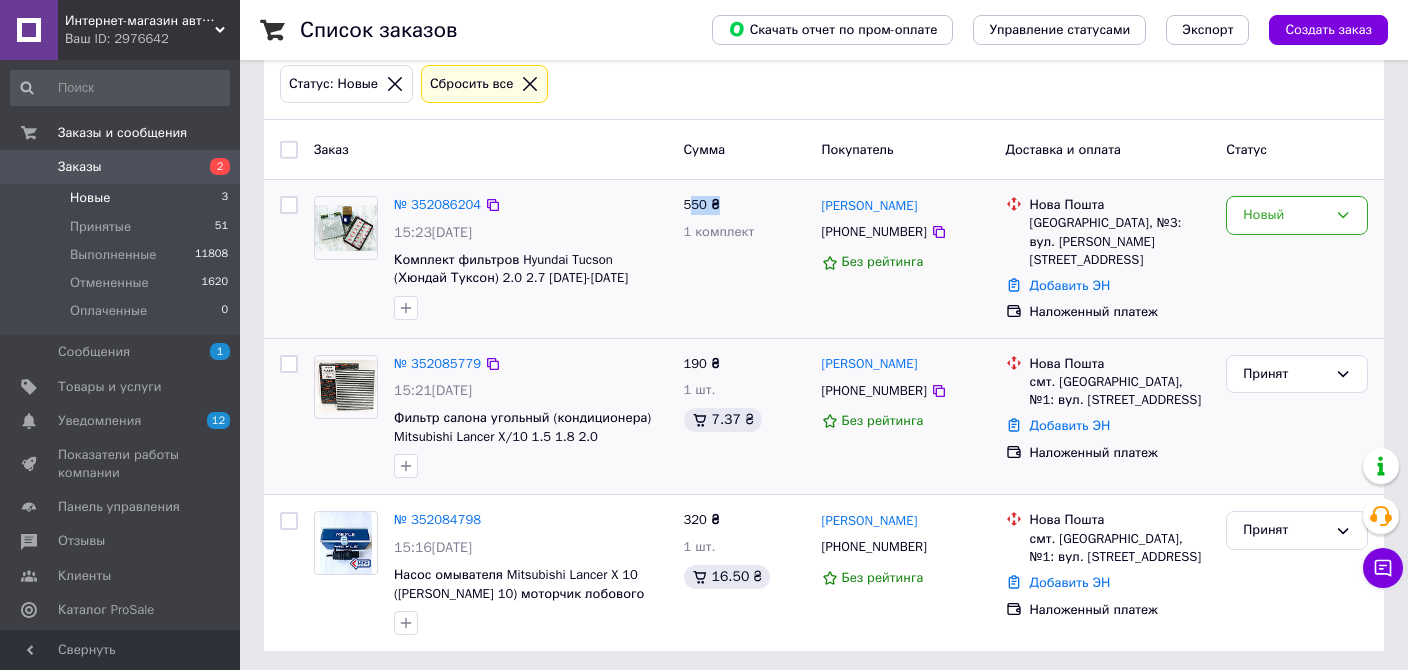 drag, startPoint x: 689, startPoint y: 202, endPoint x: 715, endPoint y: 203, distance: 26.019224 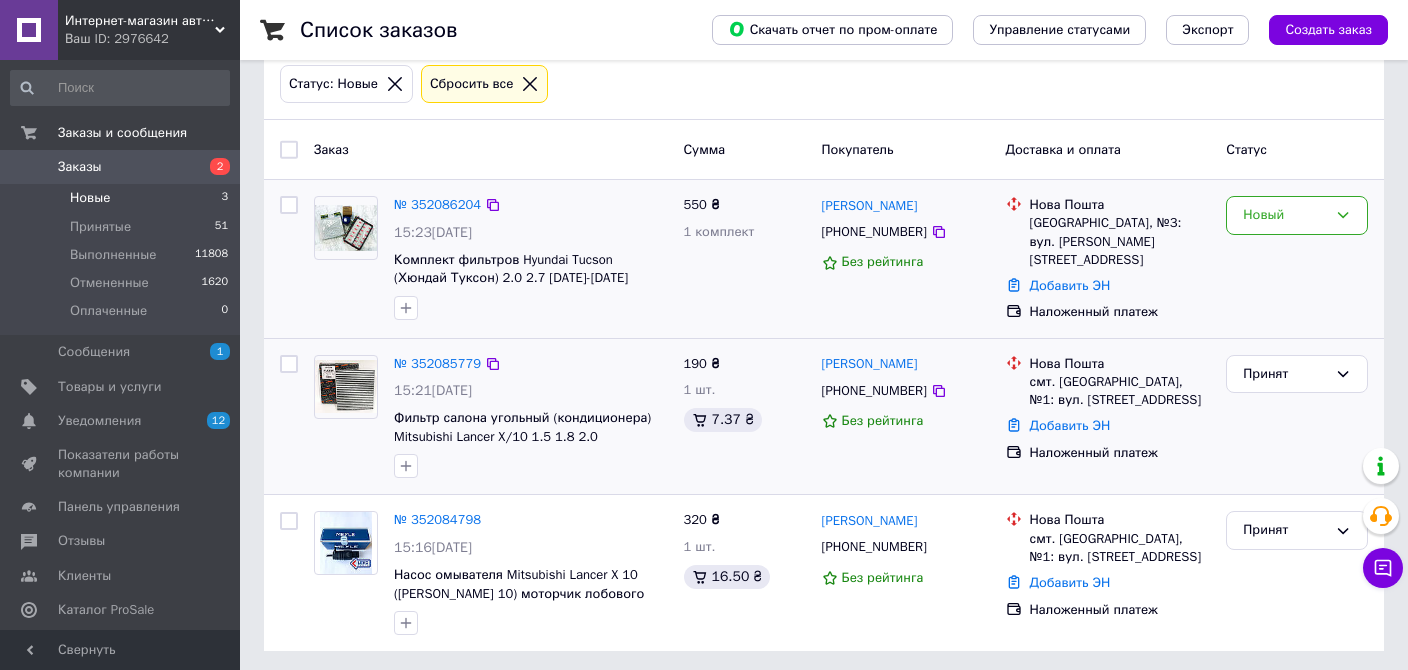 click on "550 ₴ 1 комплект" at bounding box center [745, 259] 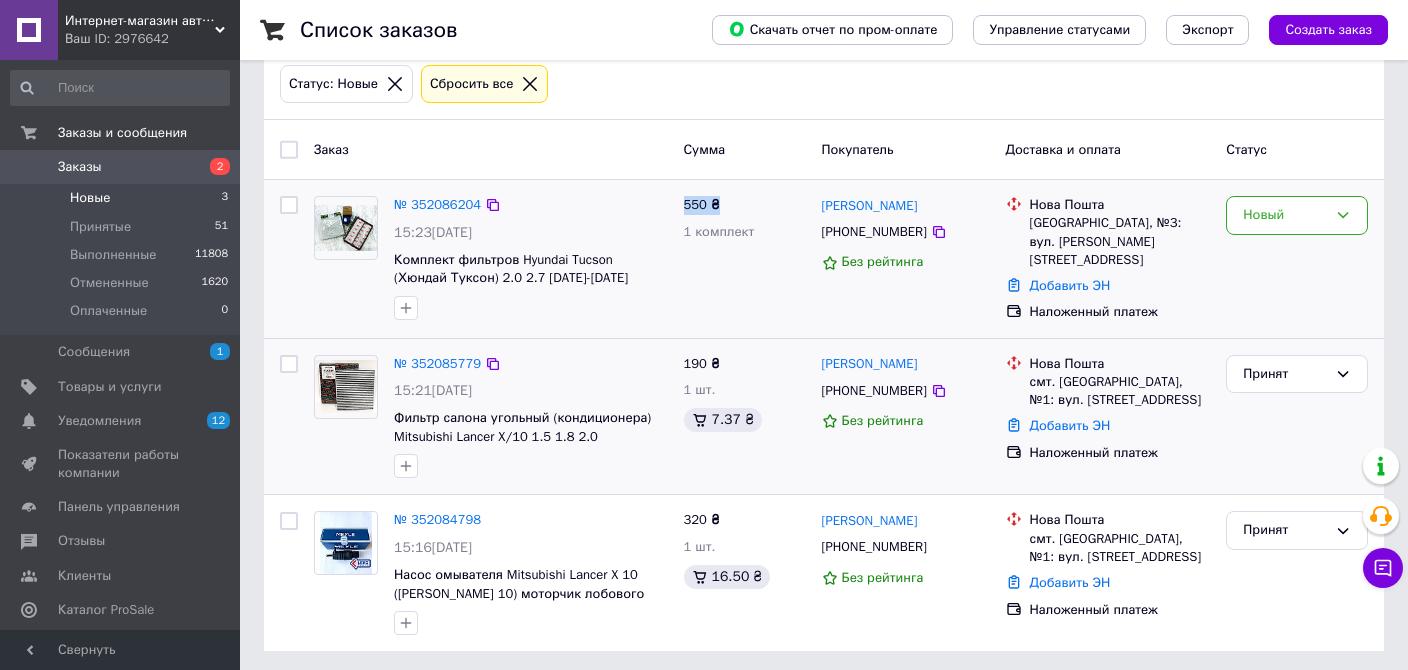 drag, startPoint x: 682, startPoint y: 202, endPoint x: 721, endPoint y: 205, distance: 39.115215 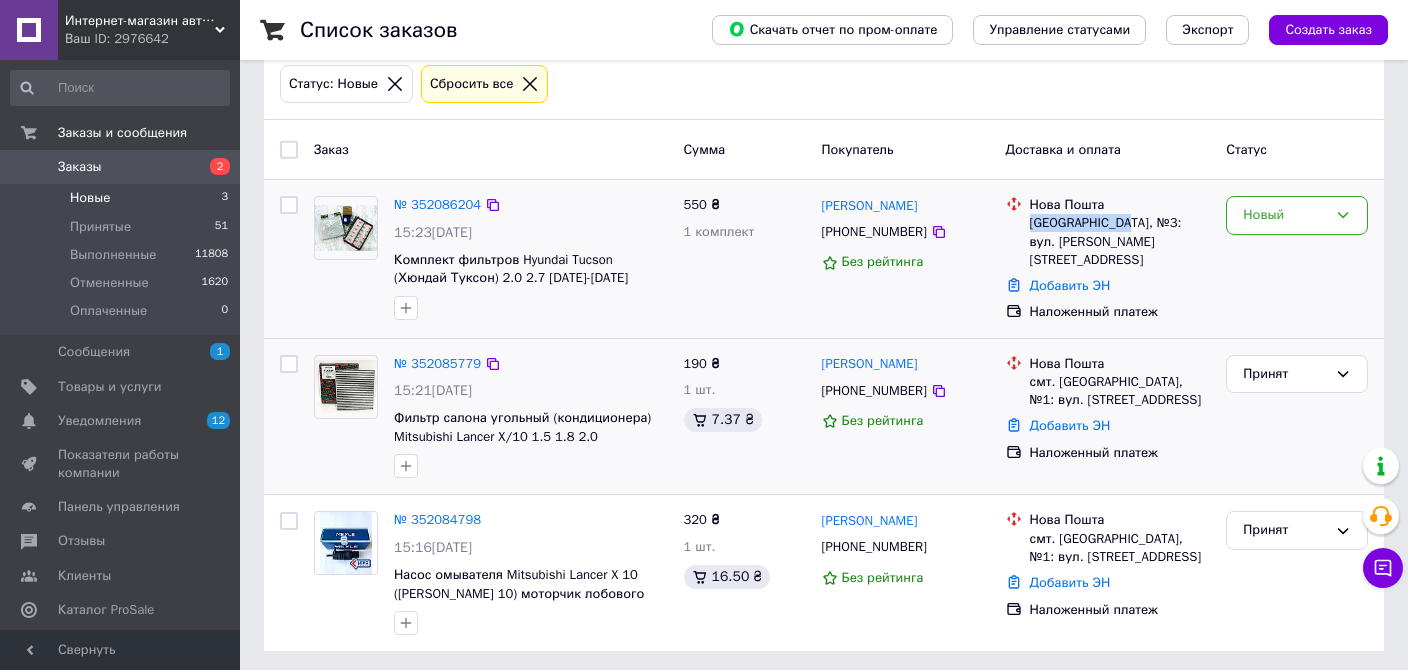drag, startPoint x: 1033, startPoint y: 218, endPoint x: 1123, endPoint y: 221, distance: 90.04999 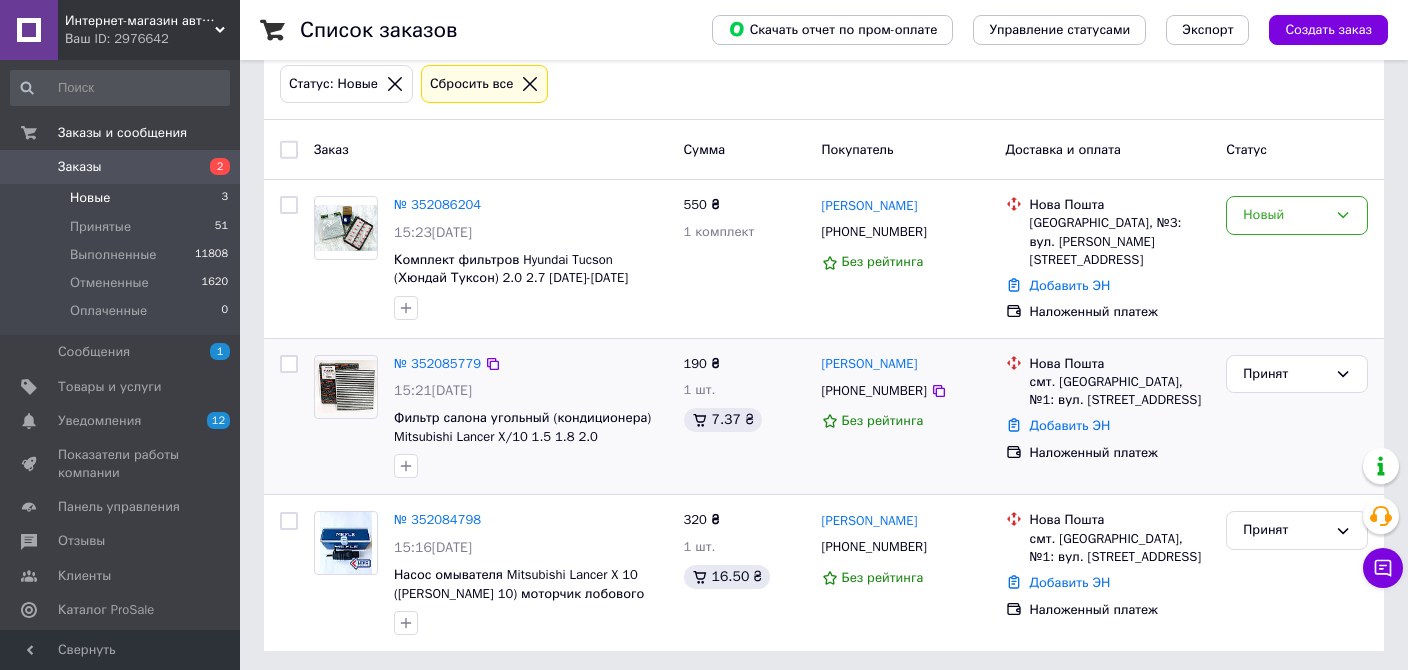 click on "Новые 3" at bounding box center [120, 198] 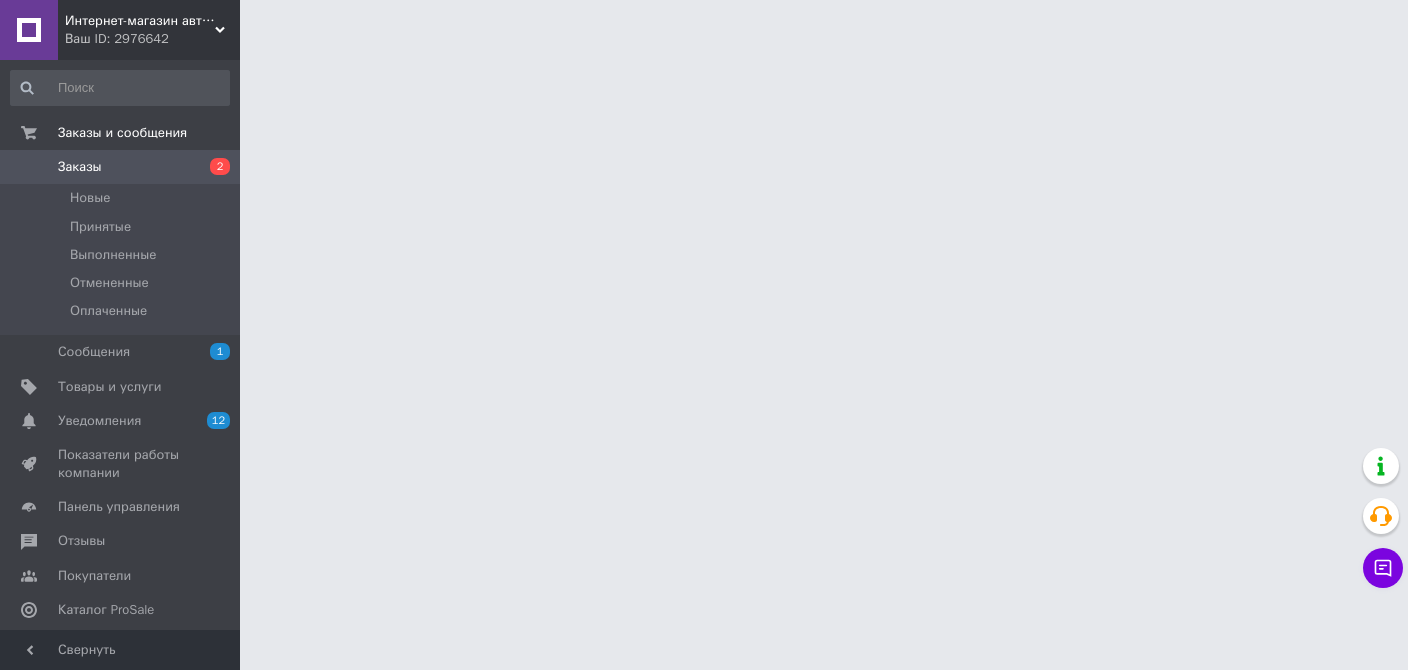 scroll, scrollTop: 0, scrollLeft: 0, axis: both 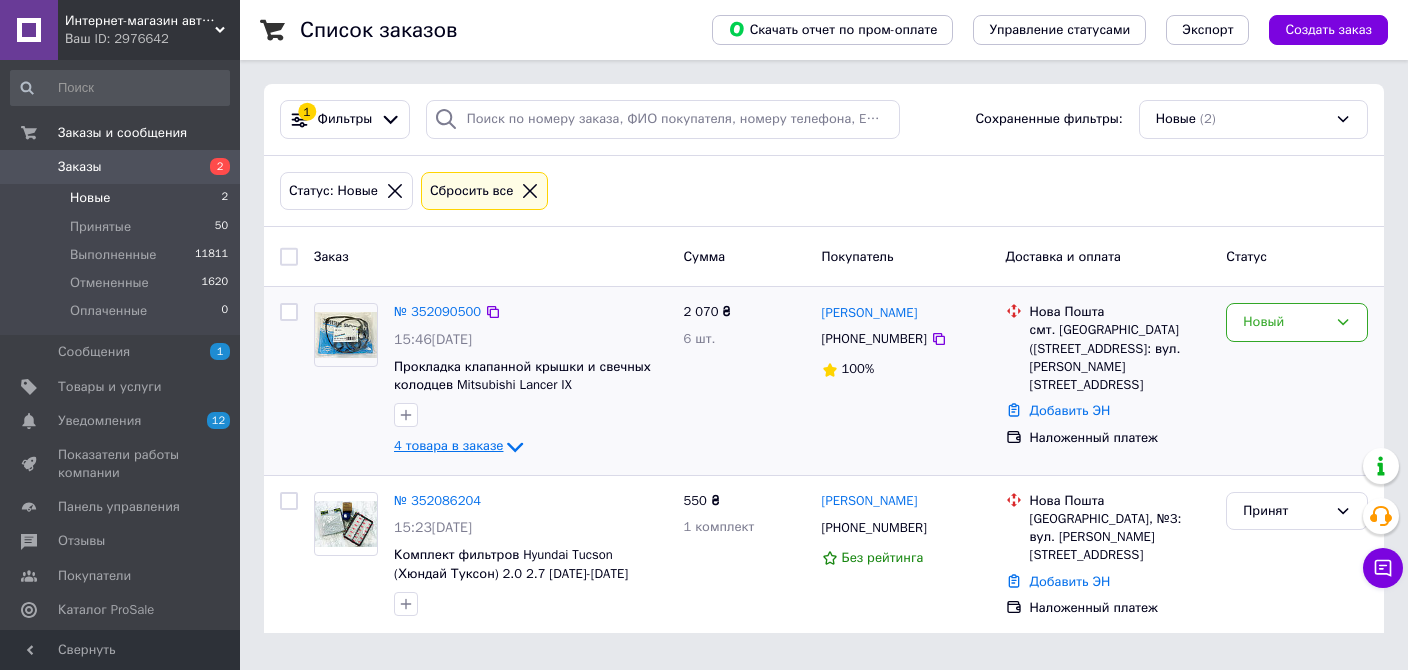 click on "4 товара в заказе" at bounding box center [448, 446] 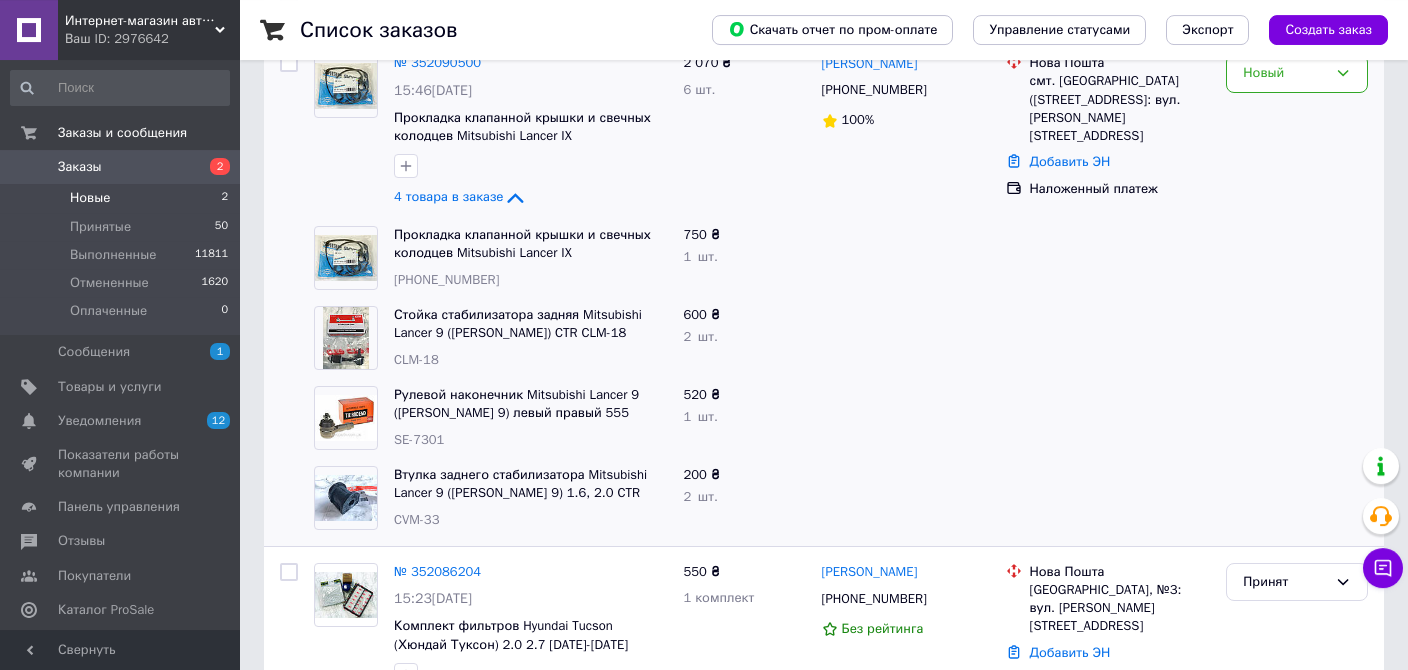 scroll, scrollTop: 198, scrollLeft: 0, axis: vertical 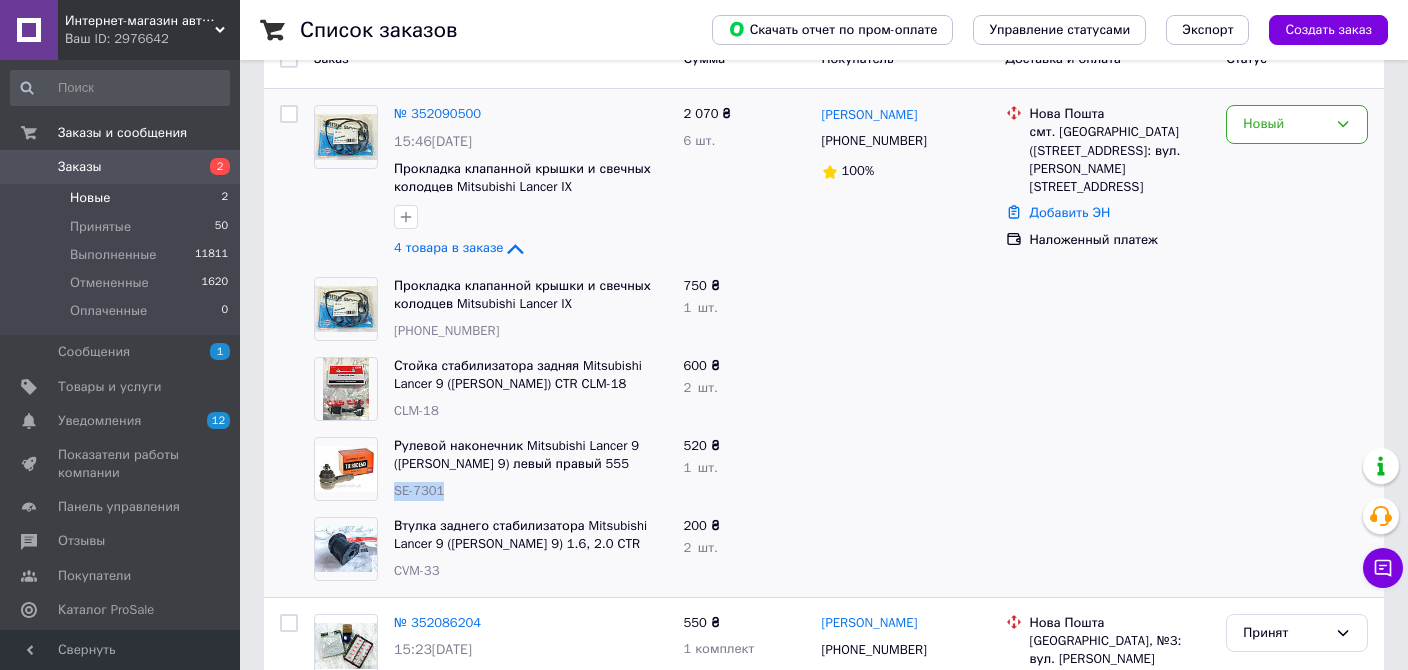 drag, startPoint x: 466, startPoint y: 493, endPoint x: 391, endPoint y: 493, distance: 75 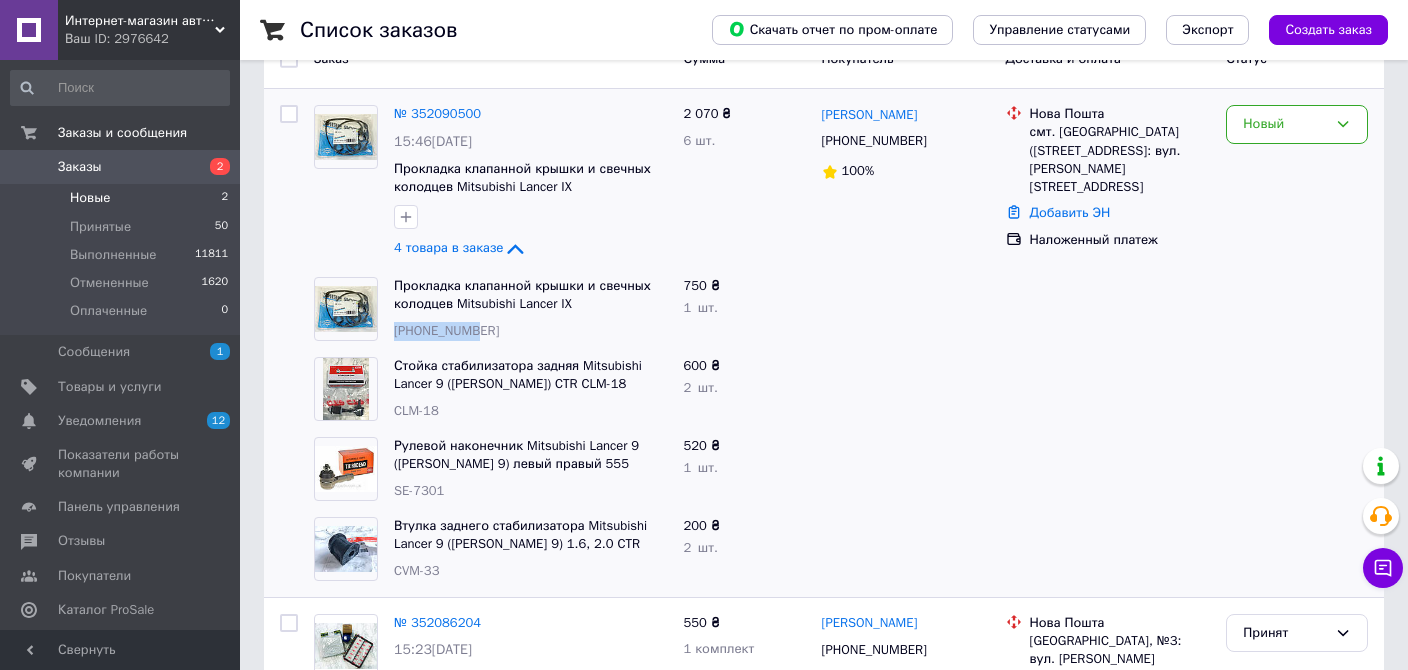 drag, startPoint x: 475, startPoint y: 330, endPoint x: 395, endPoint y: 328, distance: 80.024994 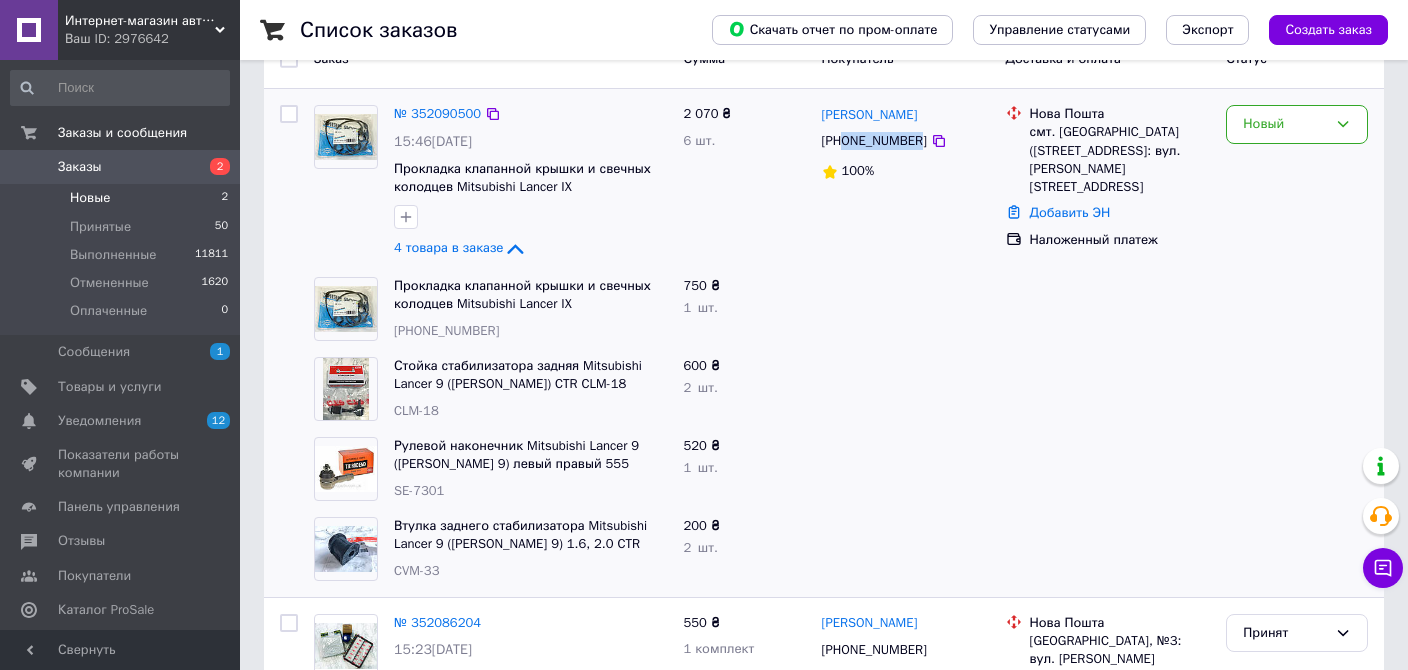drag, startPoint x: 846, startPoint y: 144, endPoint x: 914, endPoint y: 145, distance: 68.007355 